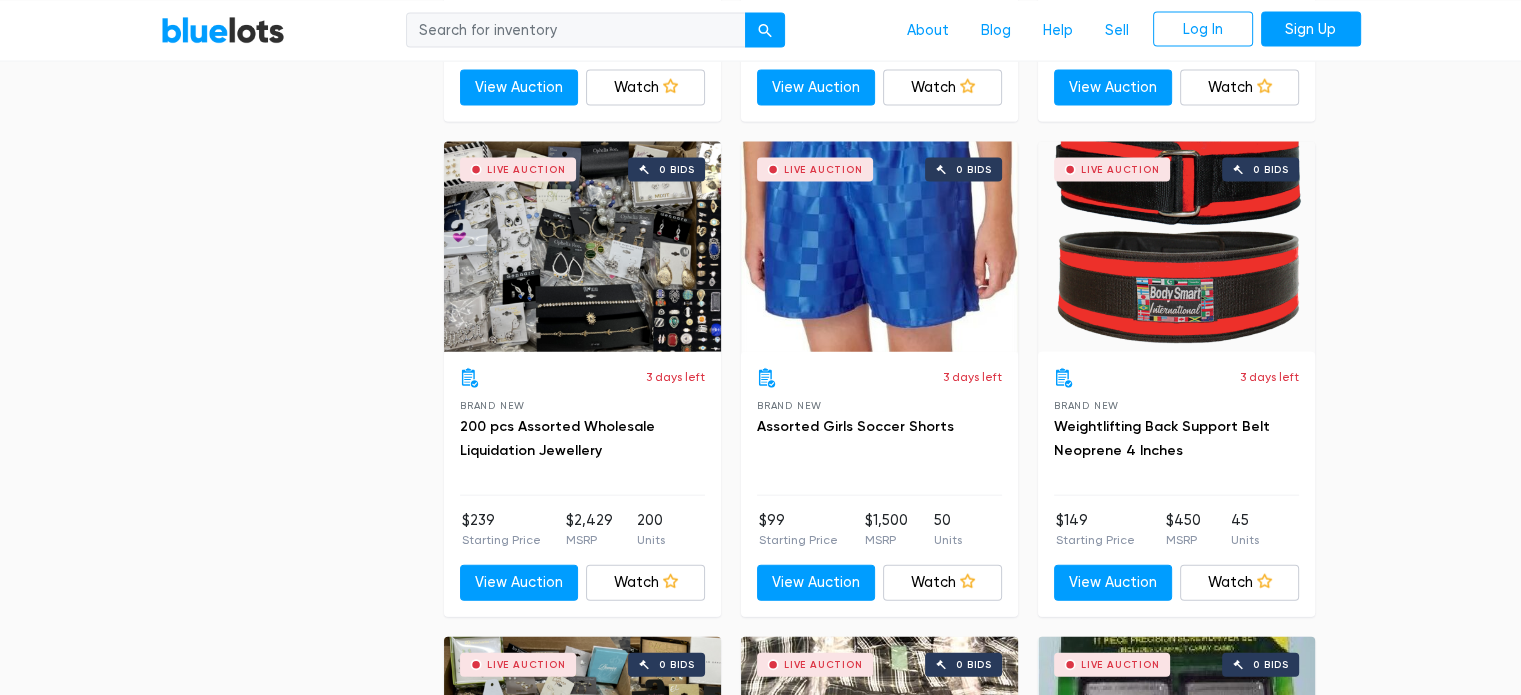 scroll, scrollTop: 4800, scrollLeft: 0, axis: vertical 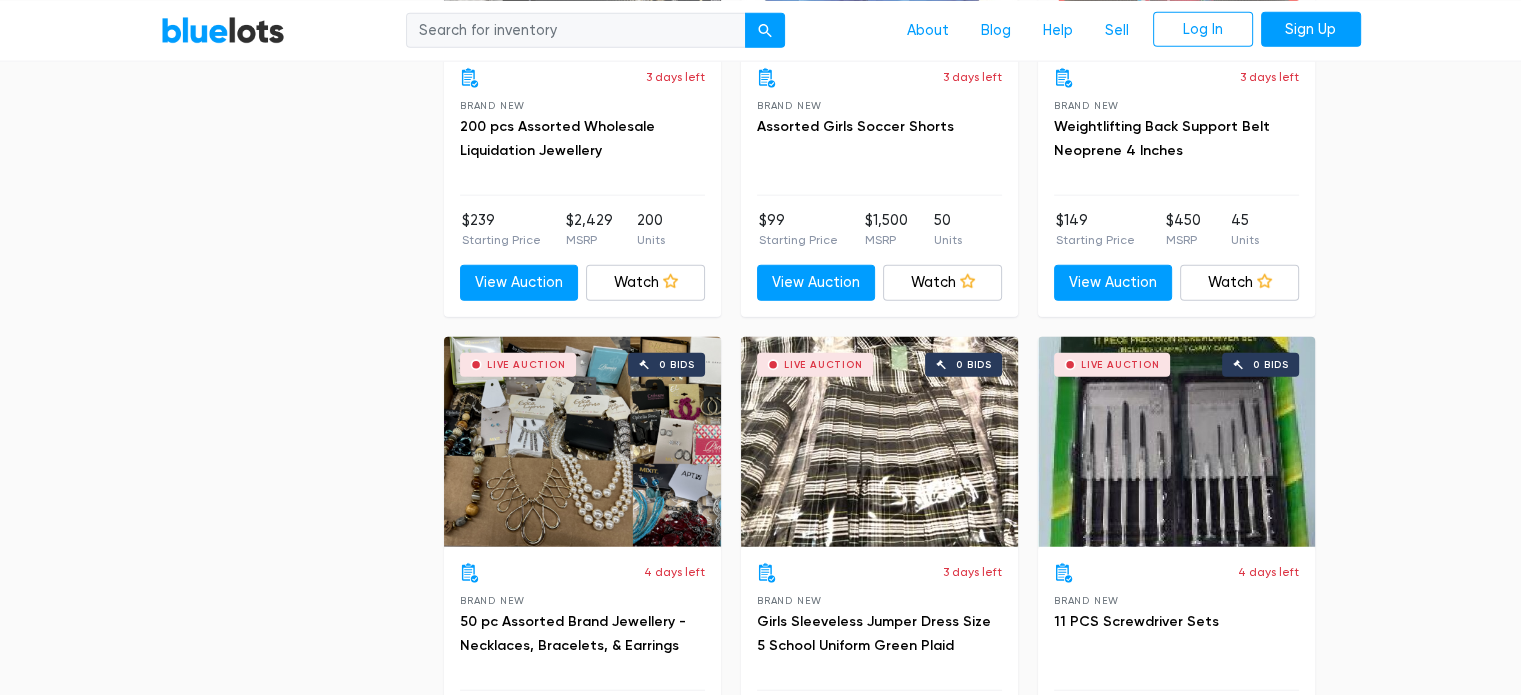 drag, startPoint x: 1388, startPoint y: 647, endPoint x: 602, endPoint y: 474, distance: 804.81366 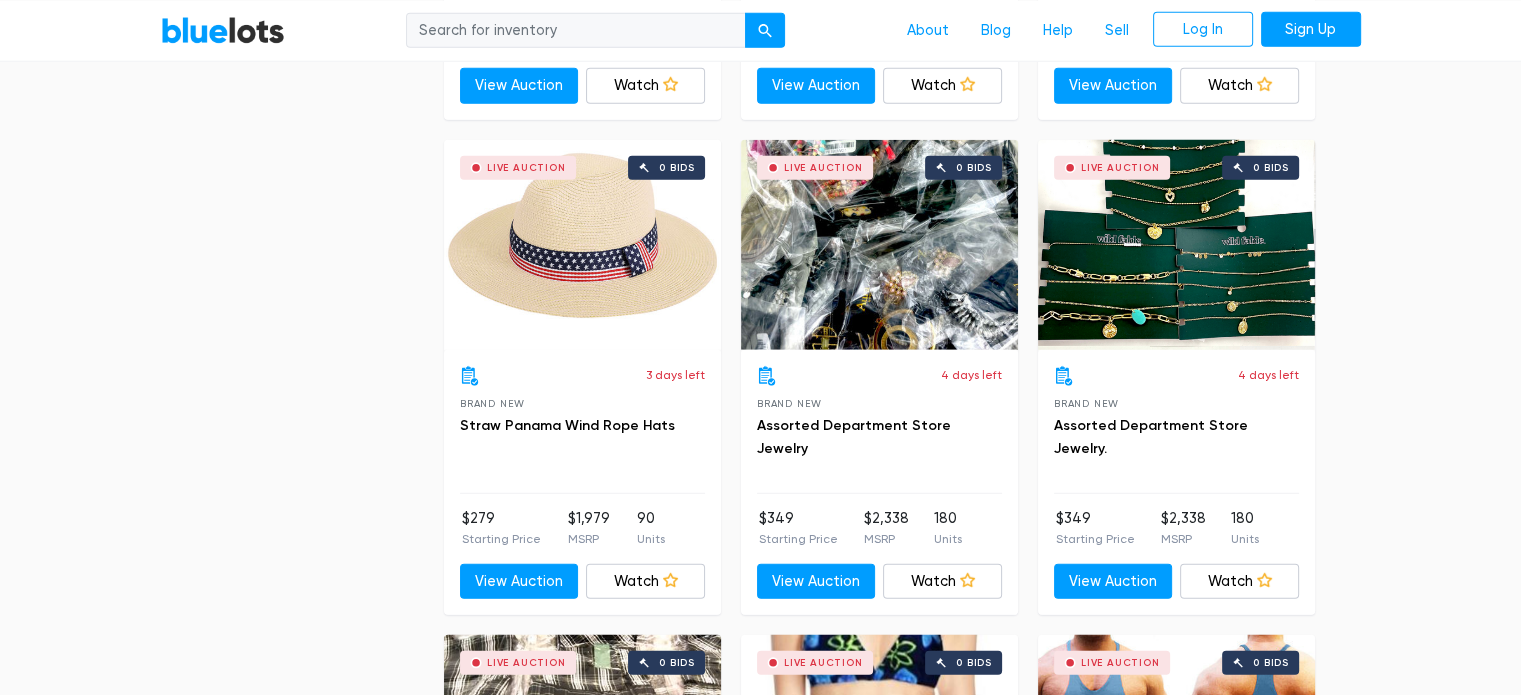 scroll, scrollTop: 5500, scrollLeft: 0, axis: vertical 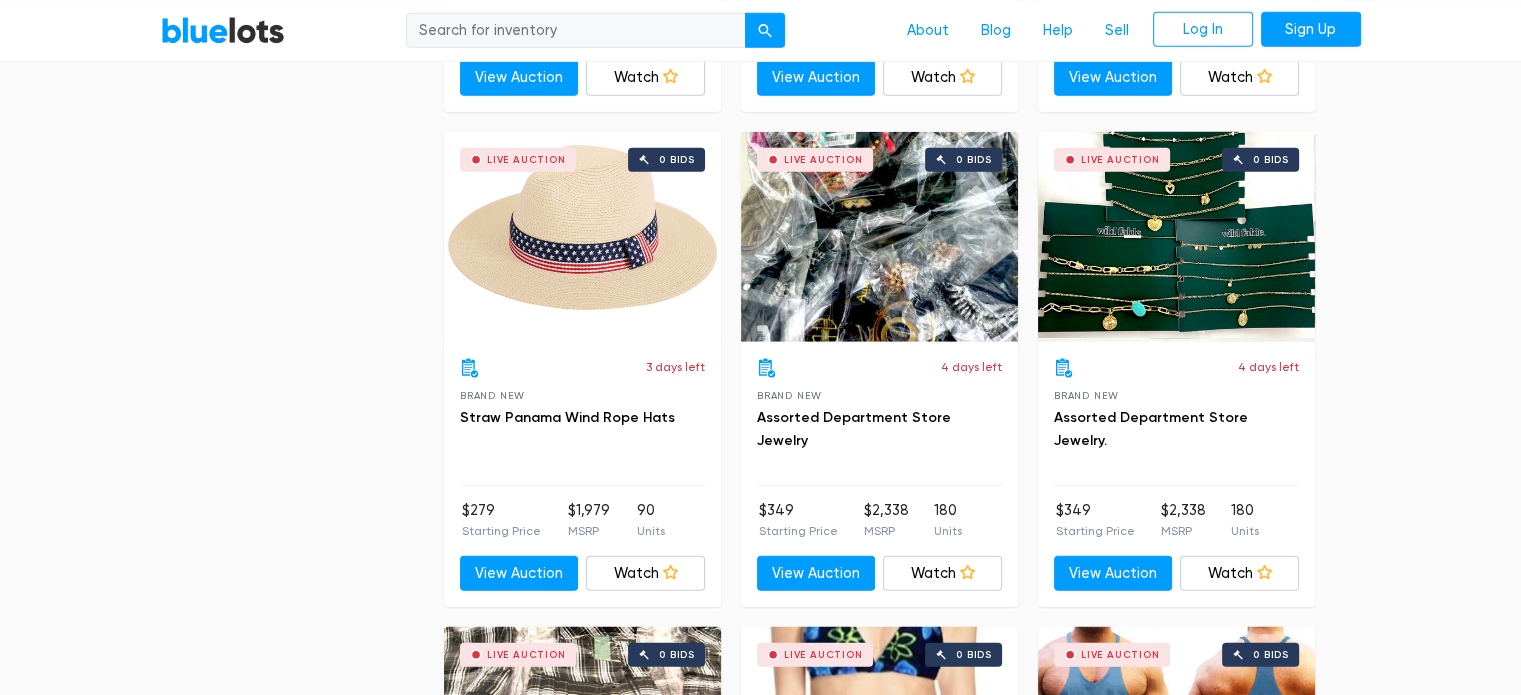 click on "Live Auction
0 bids" at bounding box center (879, 237) 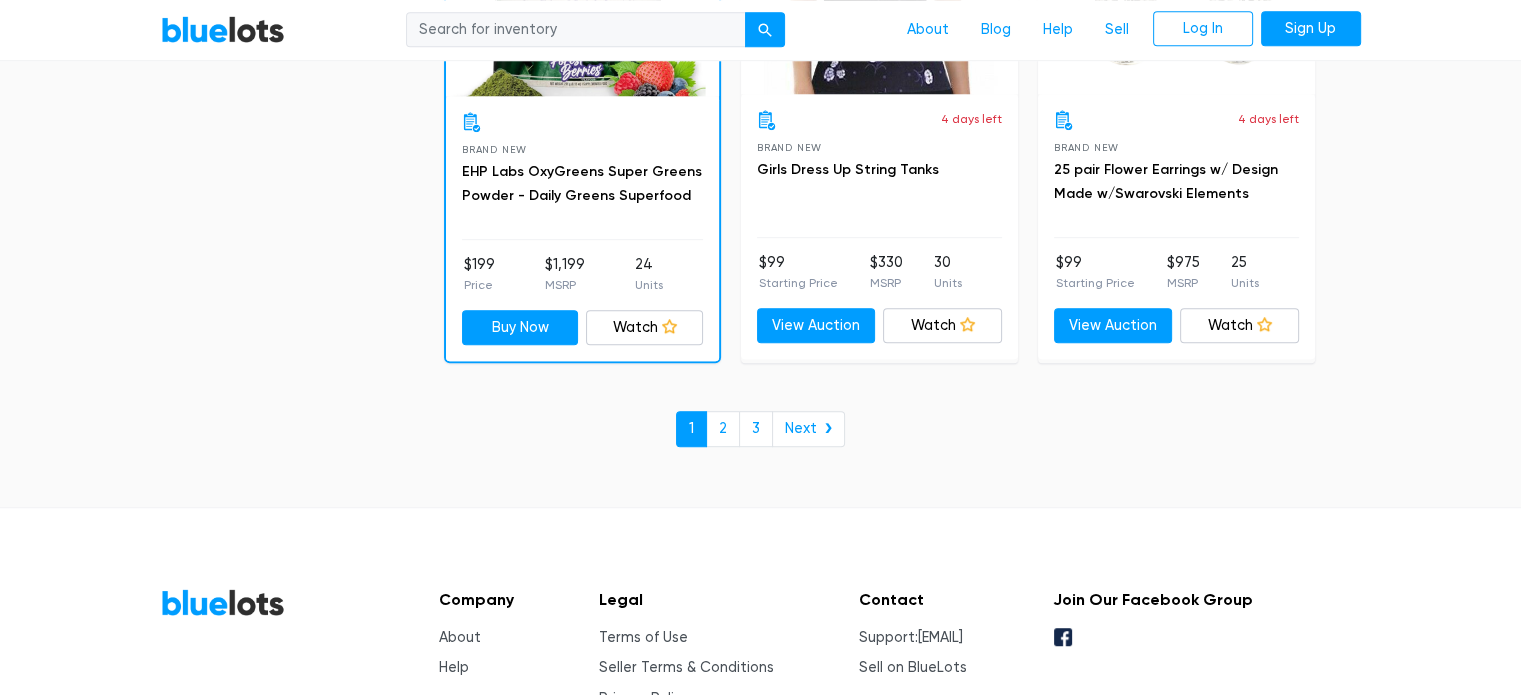 scroll, scrollTop: 8849, scrollLeft: 0, axis: vertical 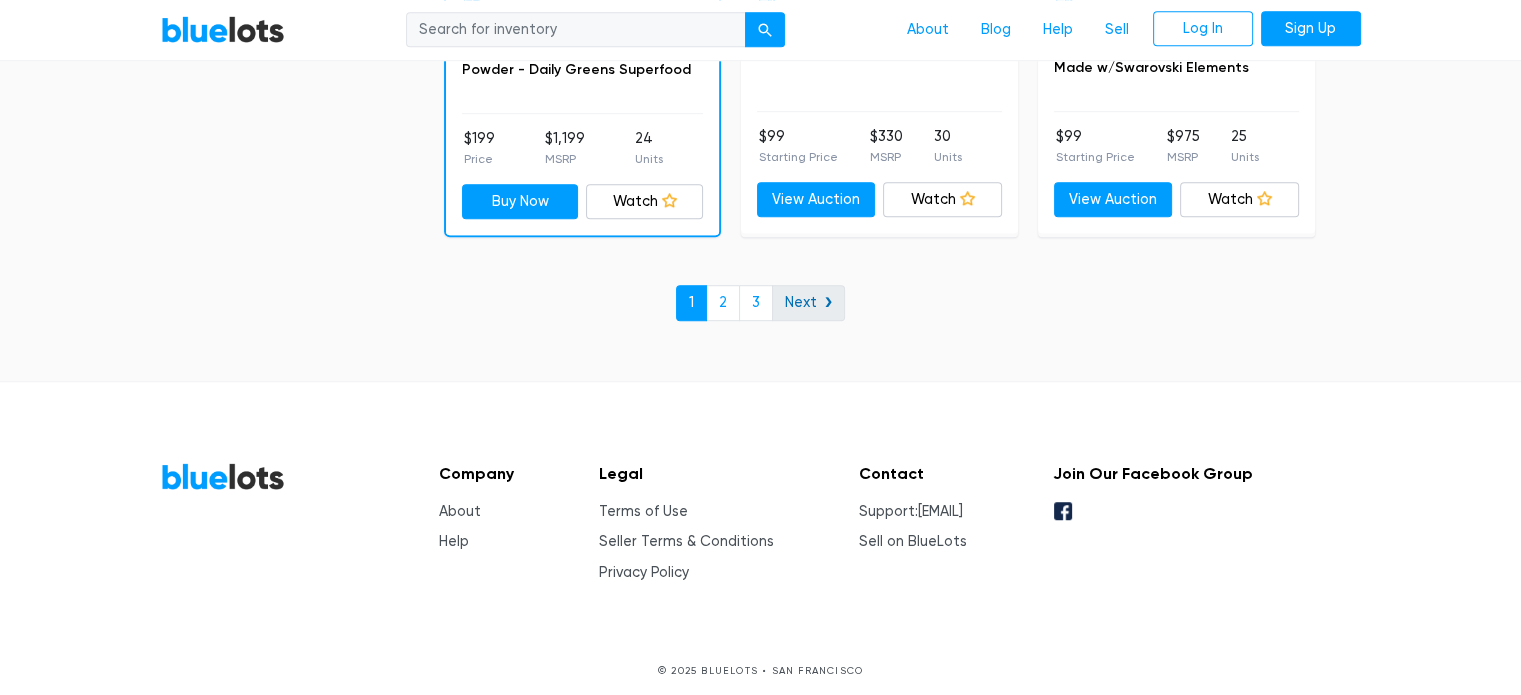 click on "Next  ❯" at bounding box center [808, 303] 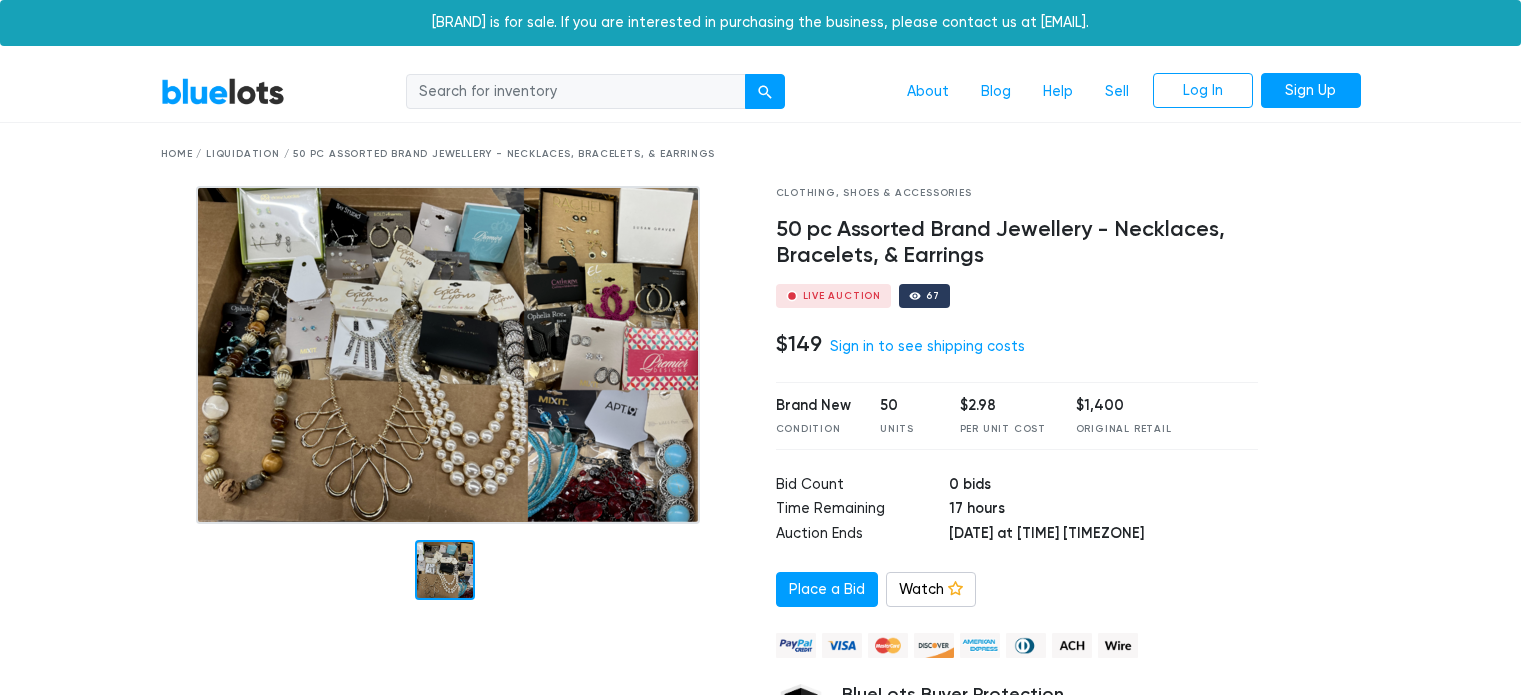 scroll, scrollTop: 0, scrollLeft: 0, axis: both 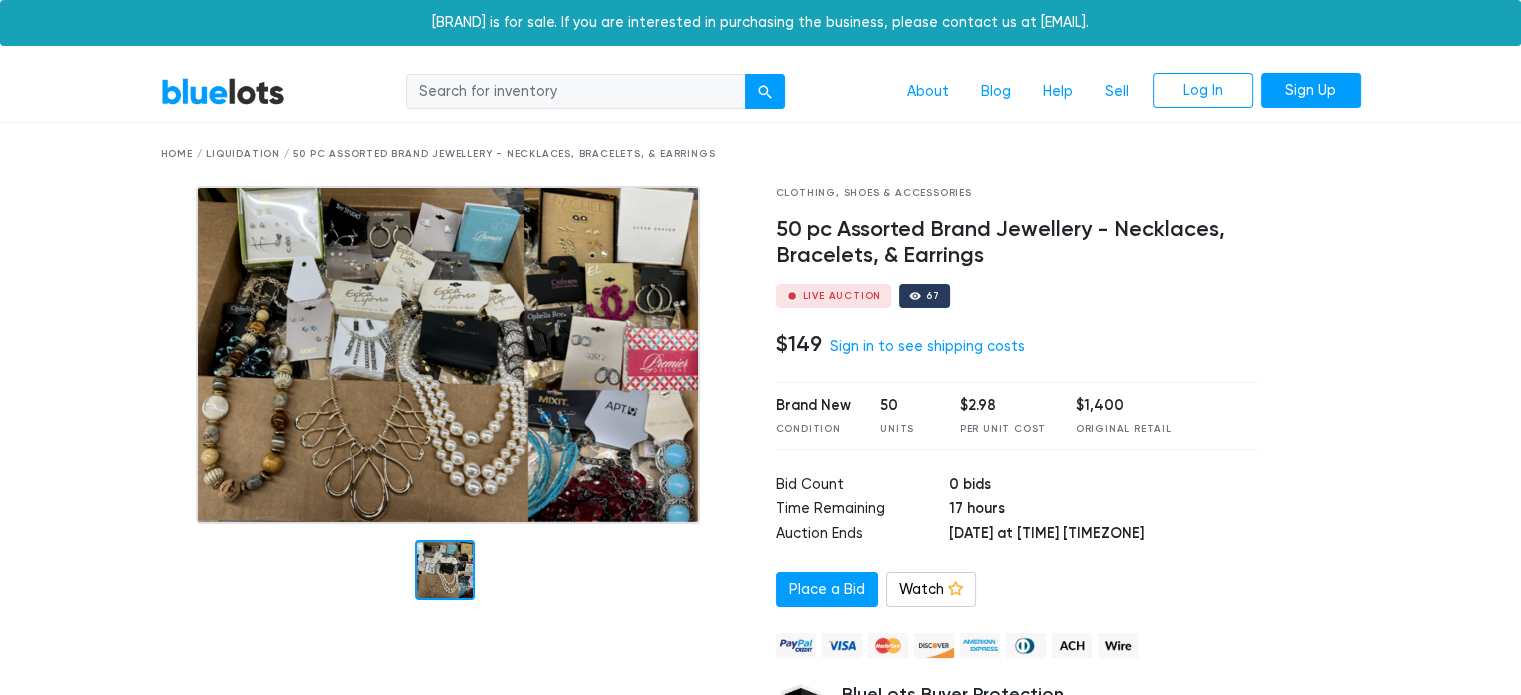 click at bounding box center [448, 355] 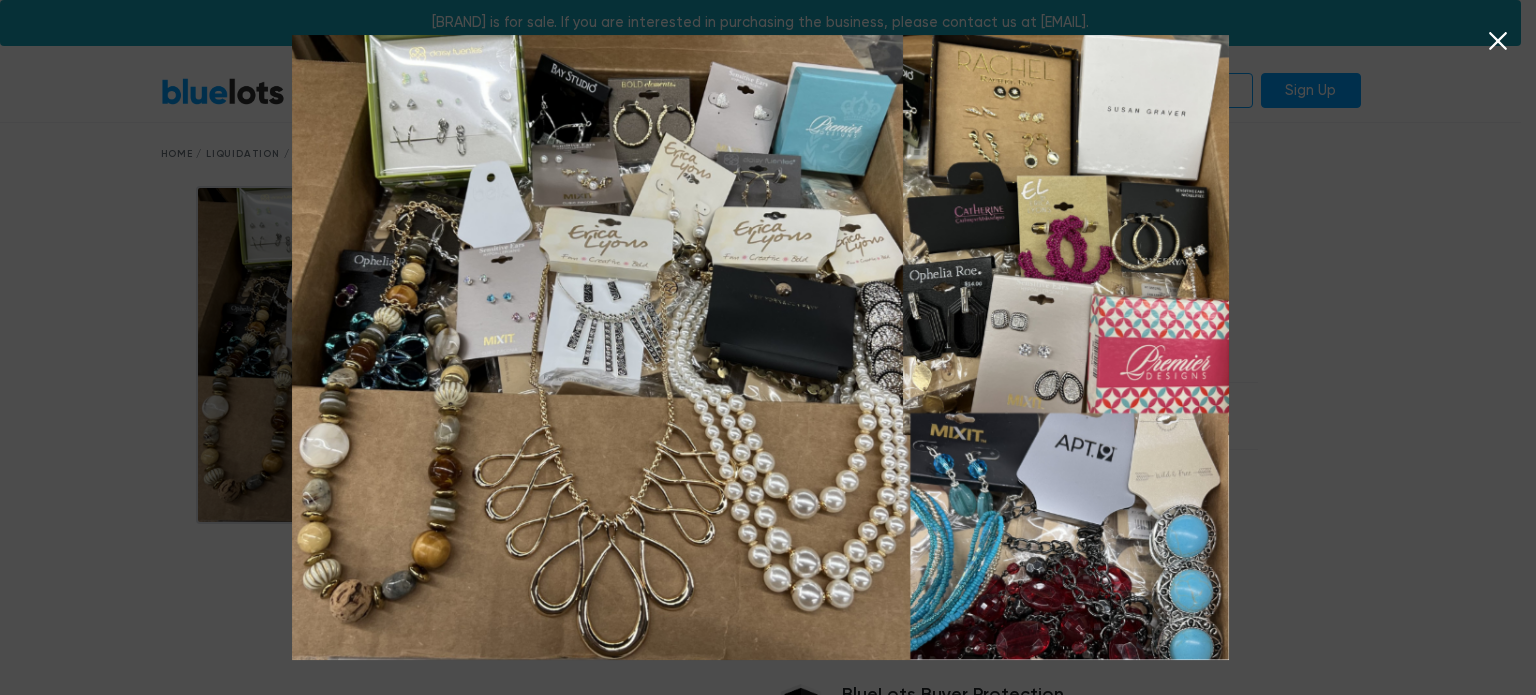 click 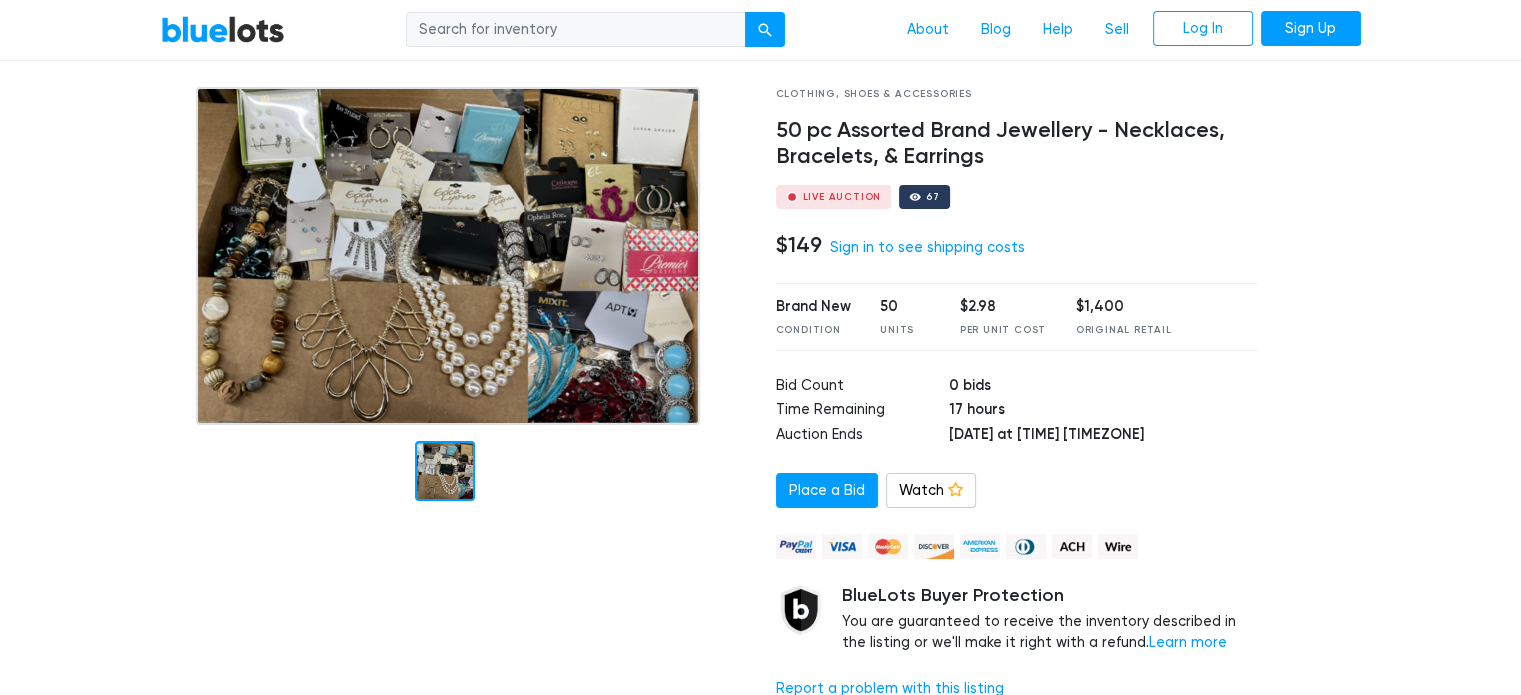 scroll, scrollTop: 100, scrollLeft: 0, axis: vertical 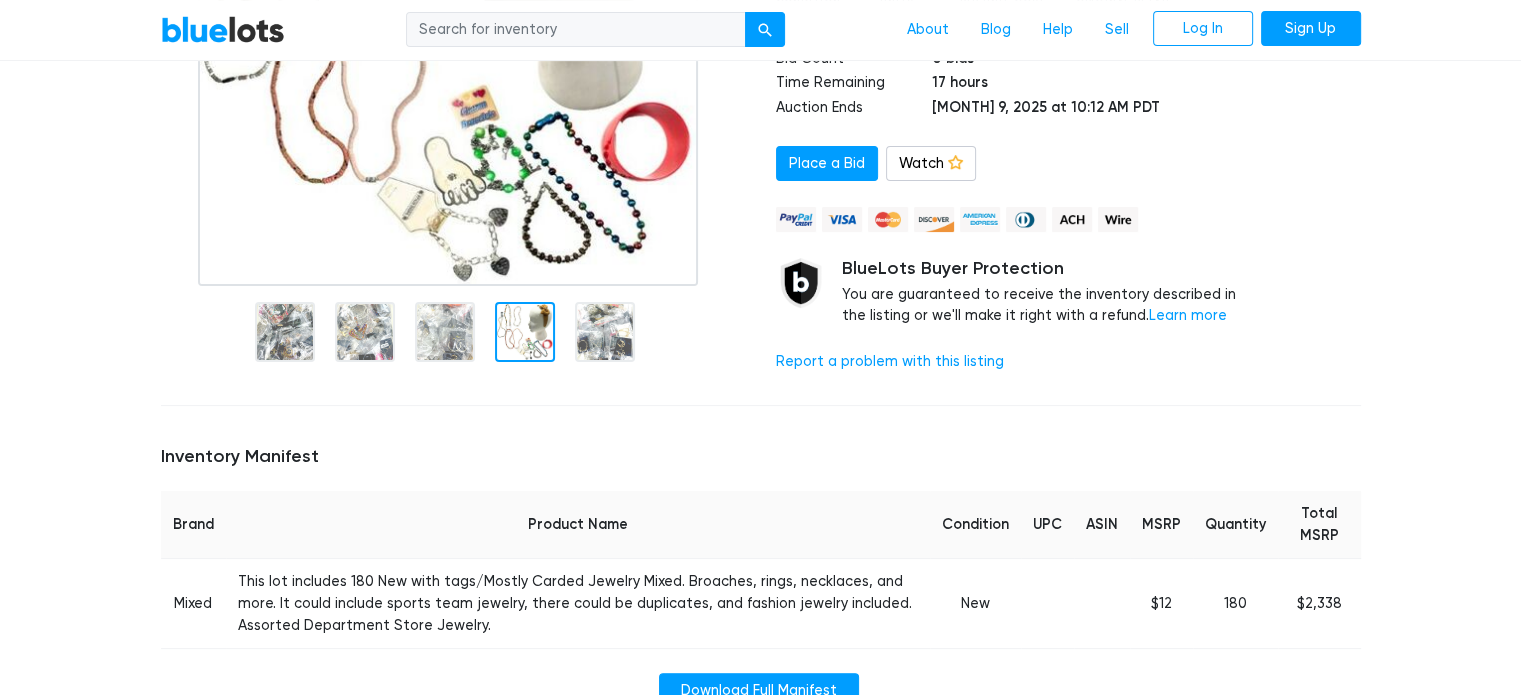 click at bounding box center (525, 332) 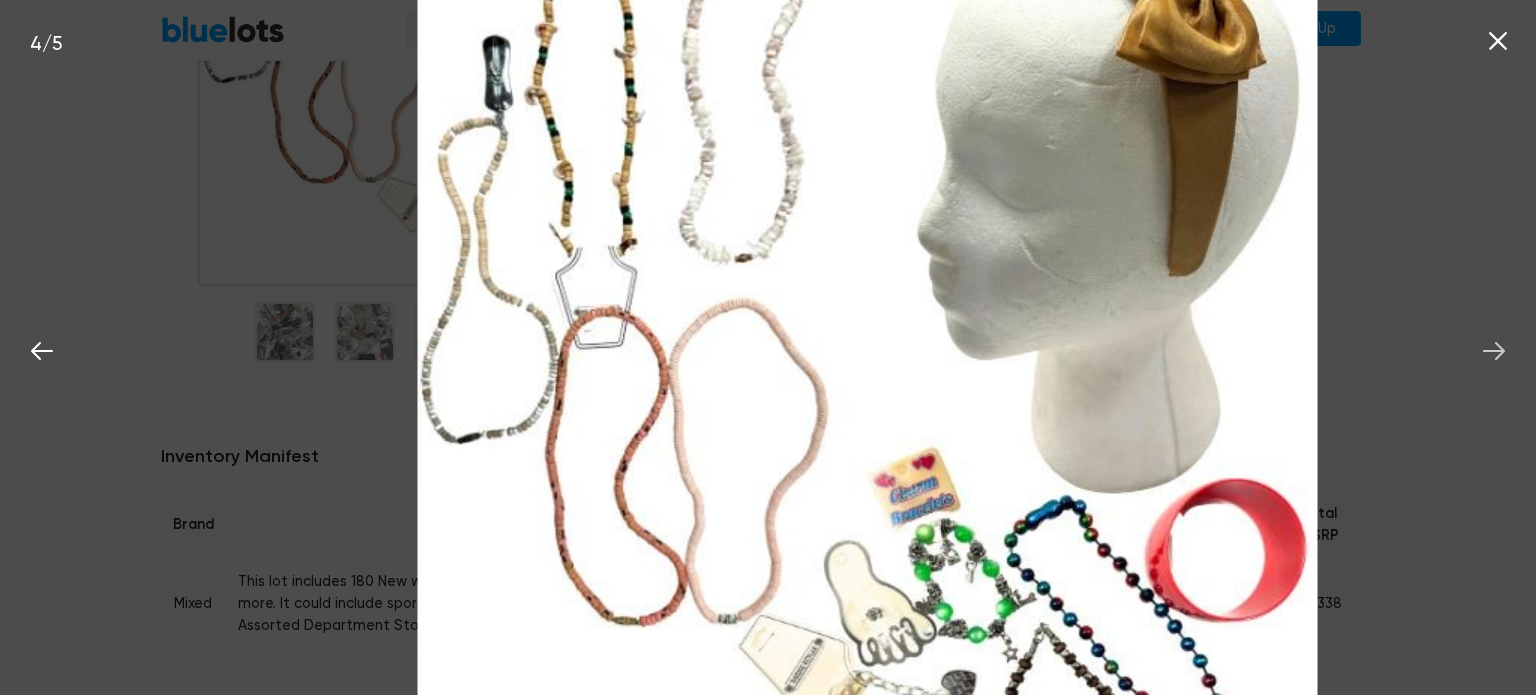 click 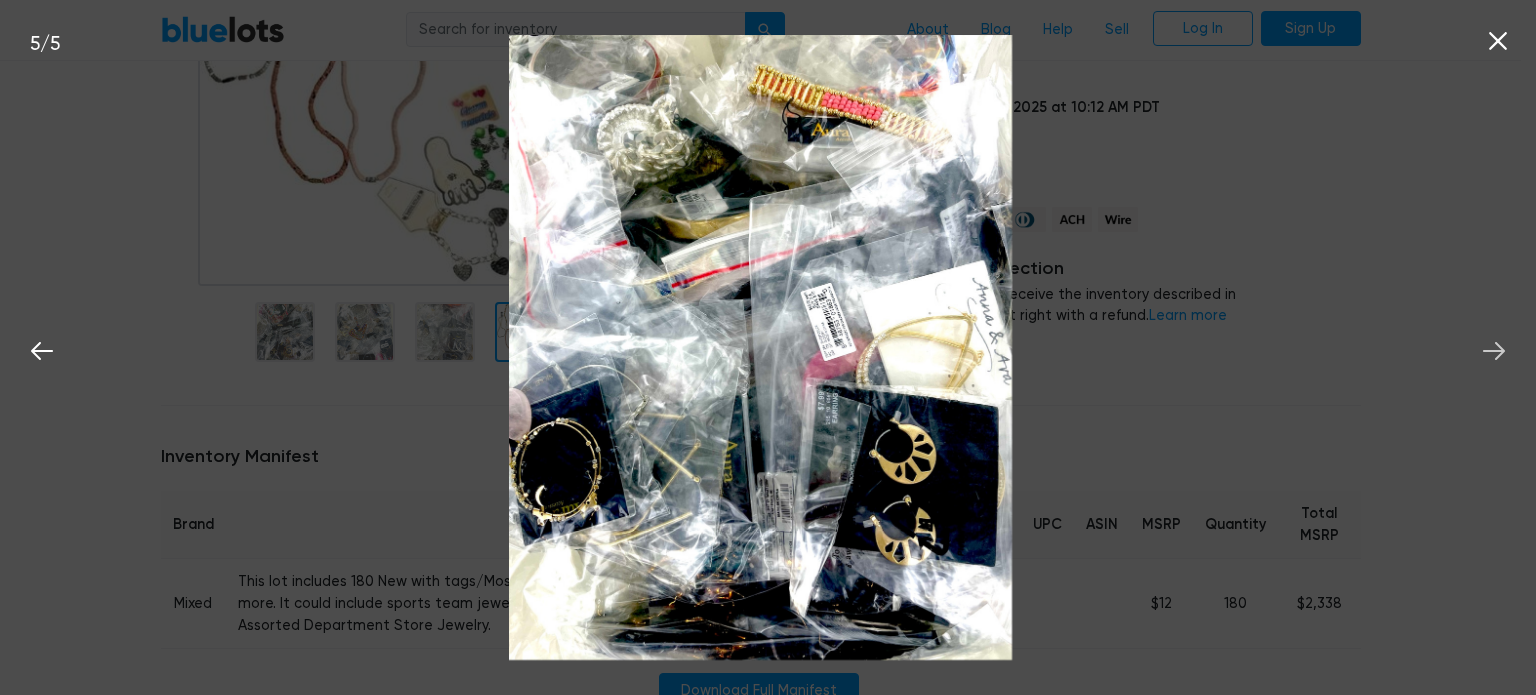 click 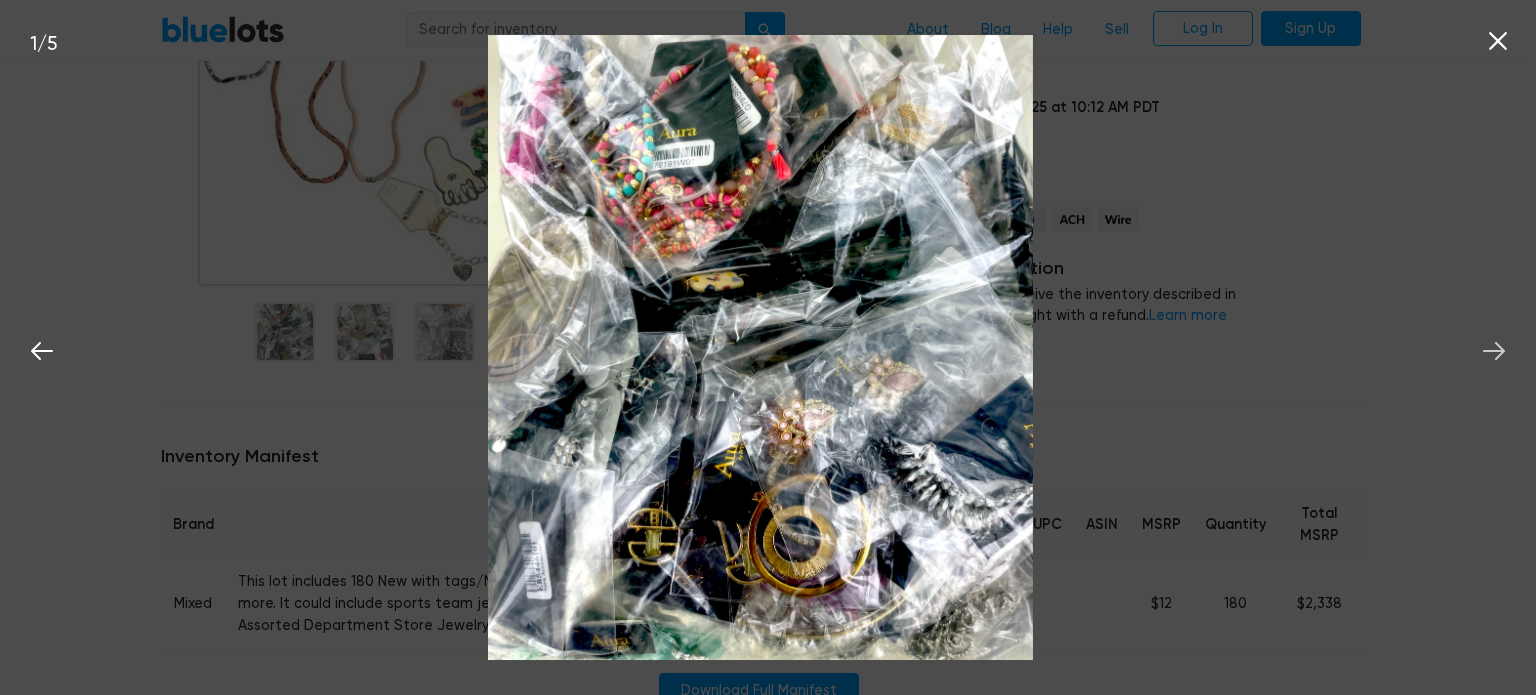 click 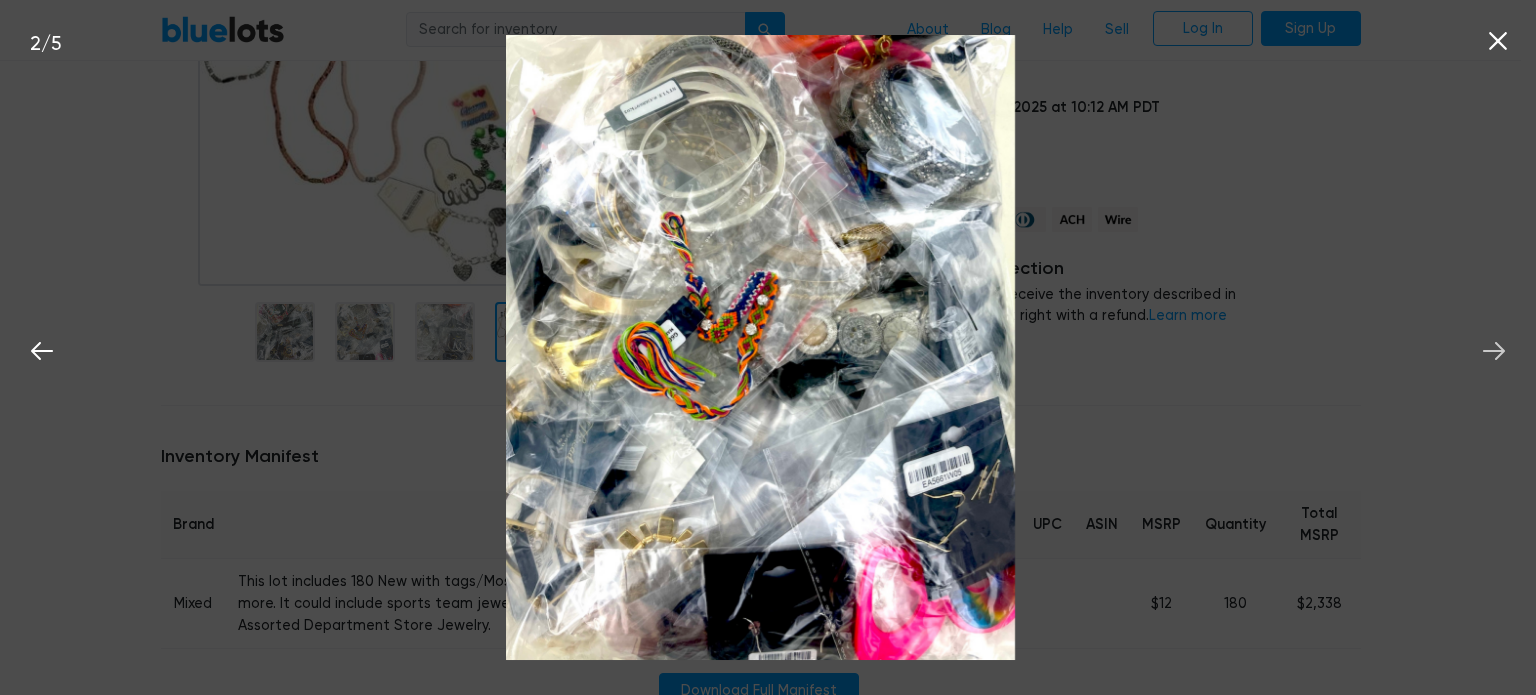 click 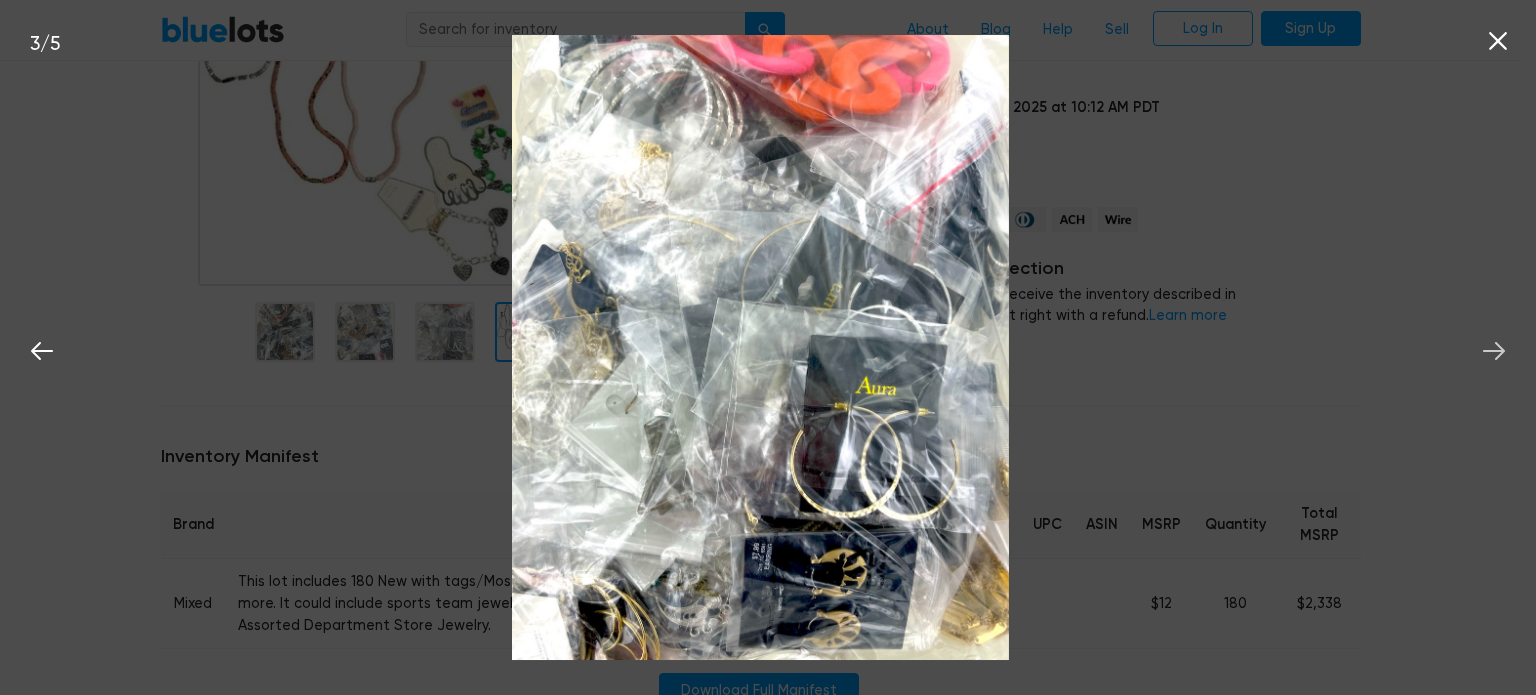 click 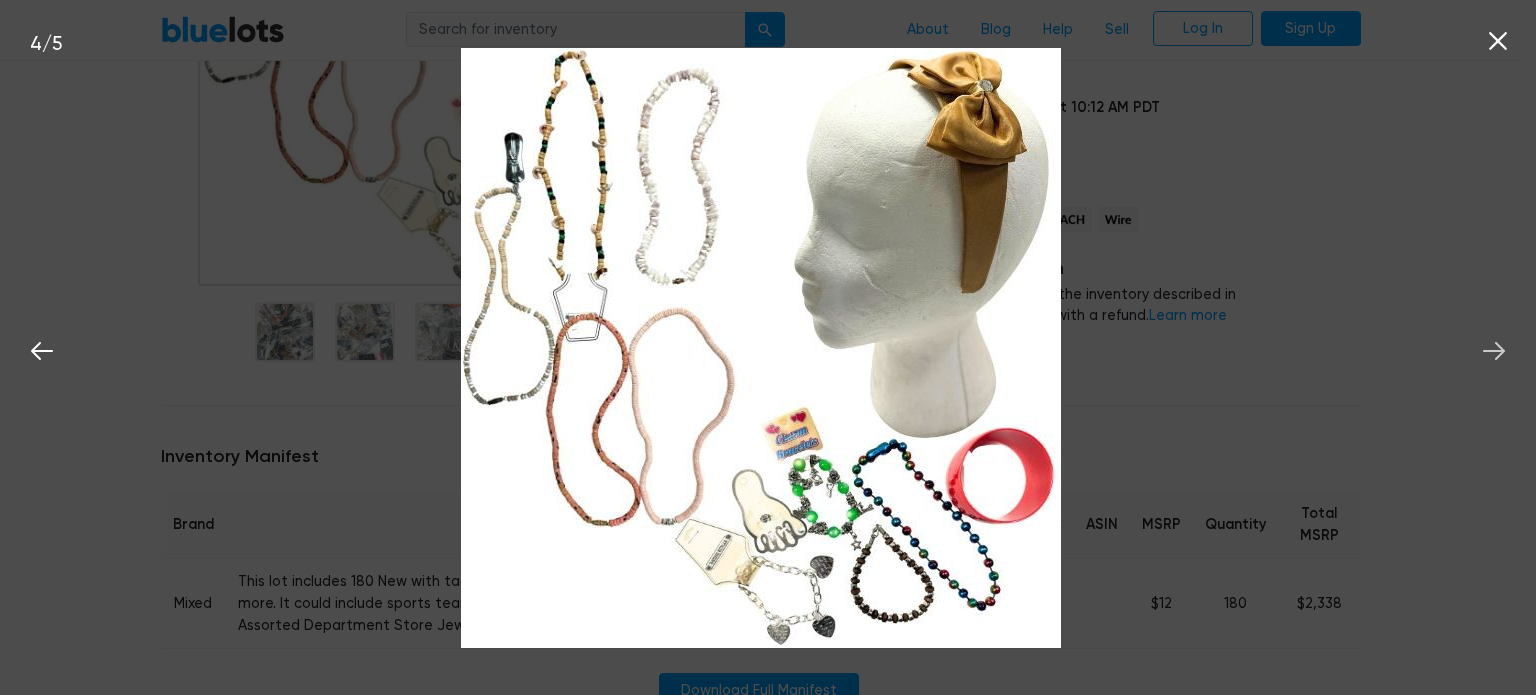 click 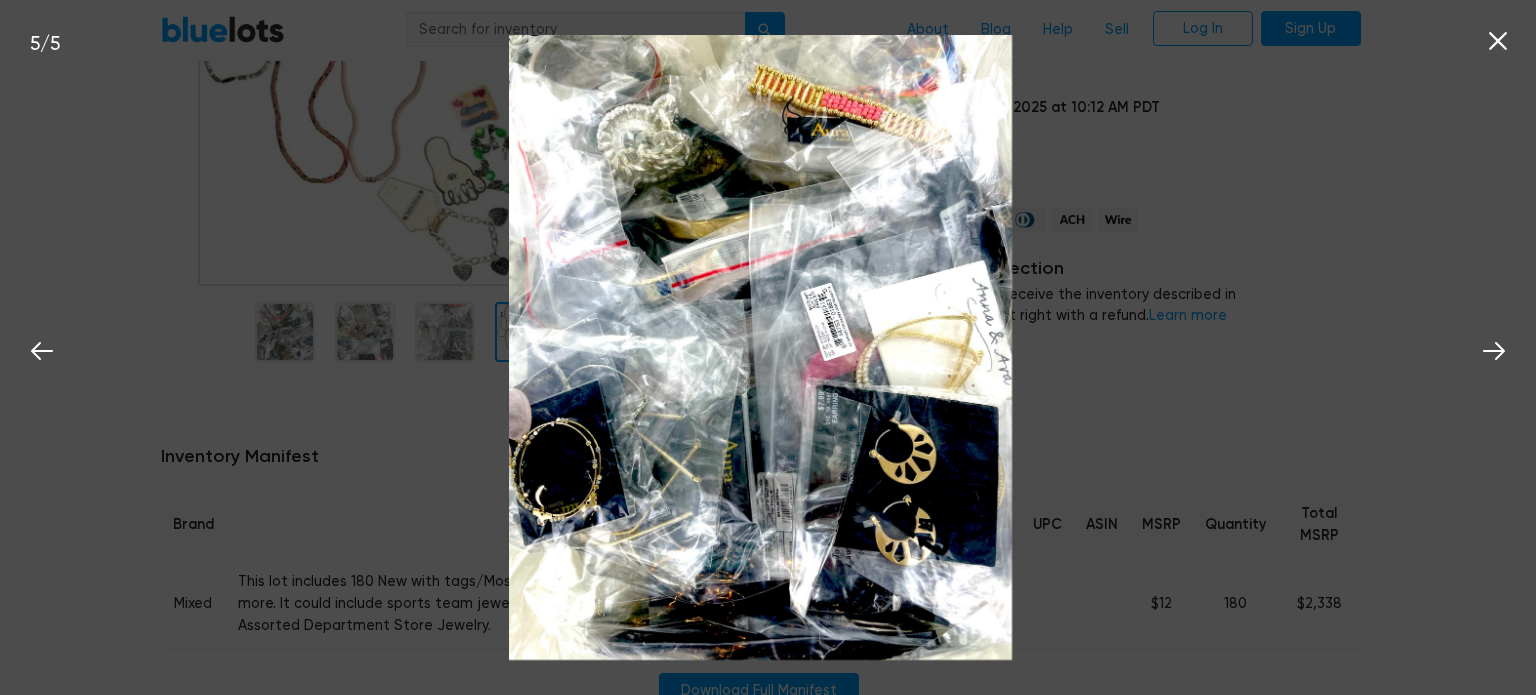 click 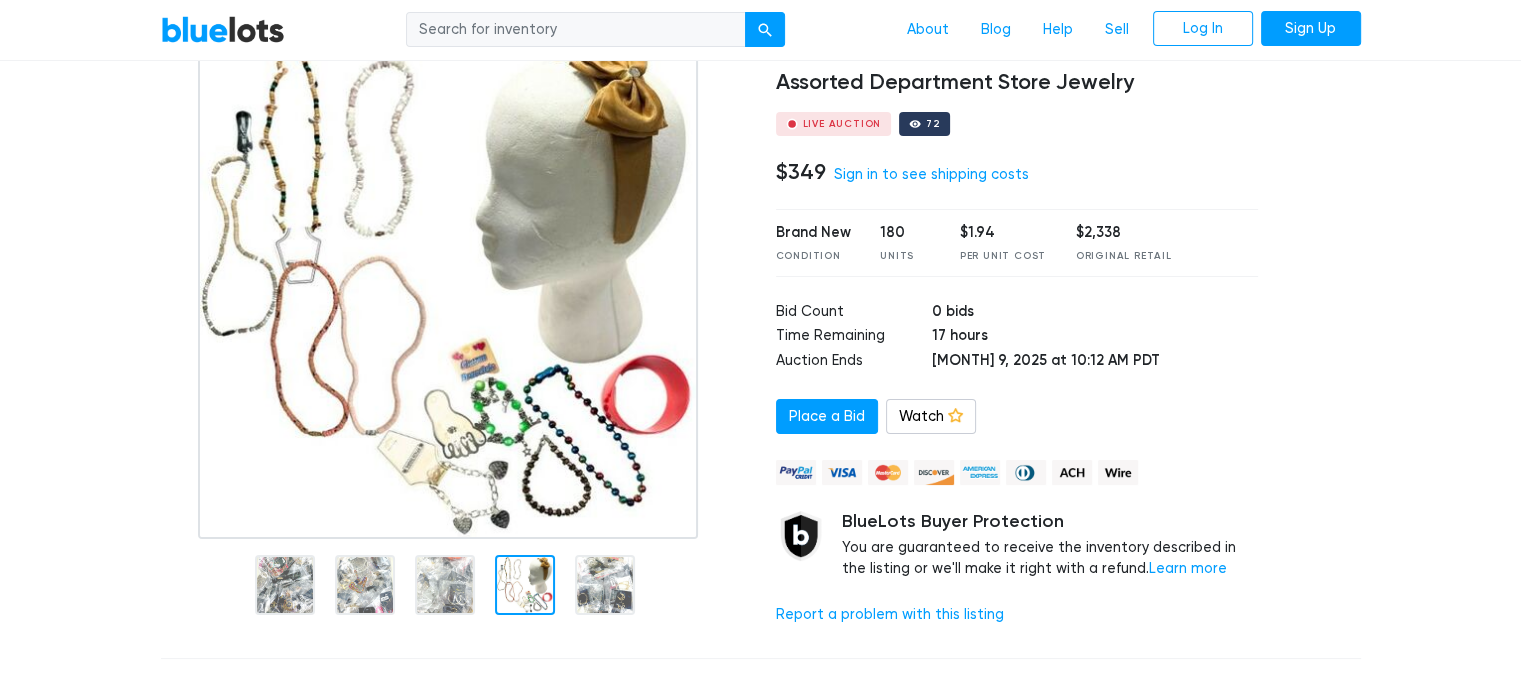 scroll, scrollTop: 0, scrollLeft: 0, axis: both 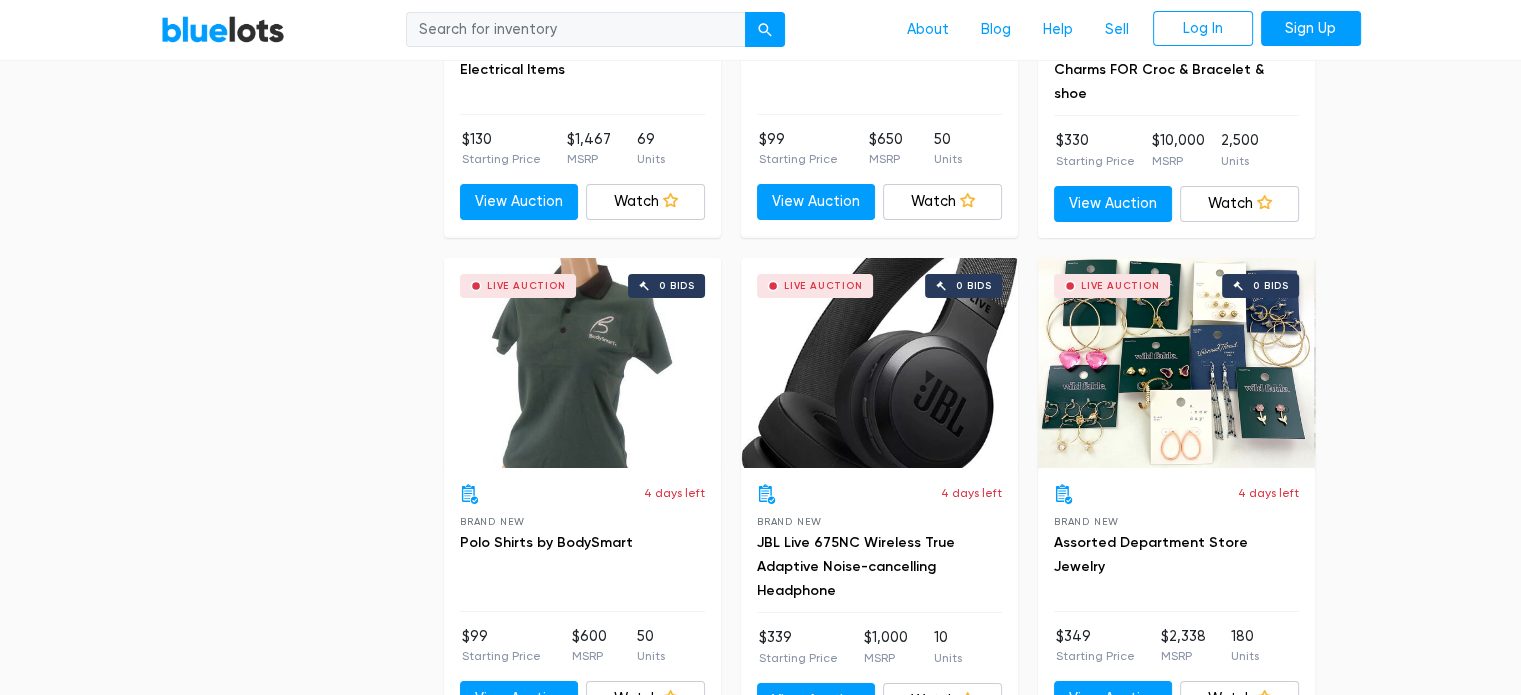 click on "Live Auction
0 bids" at bounding box center [1176, 363] 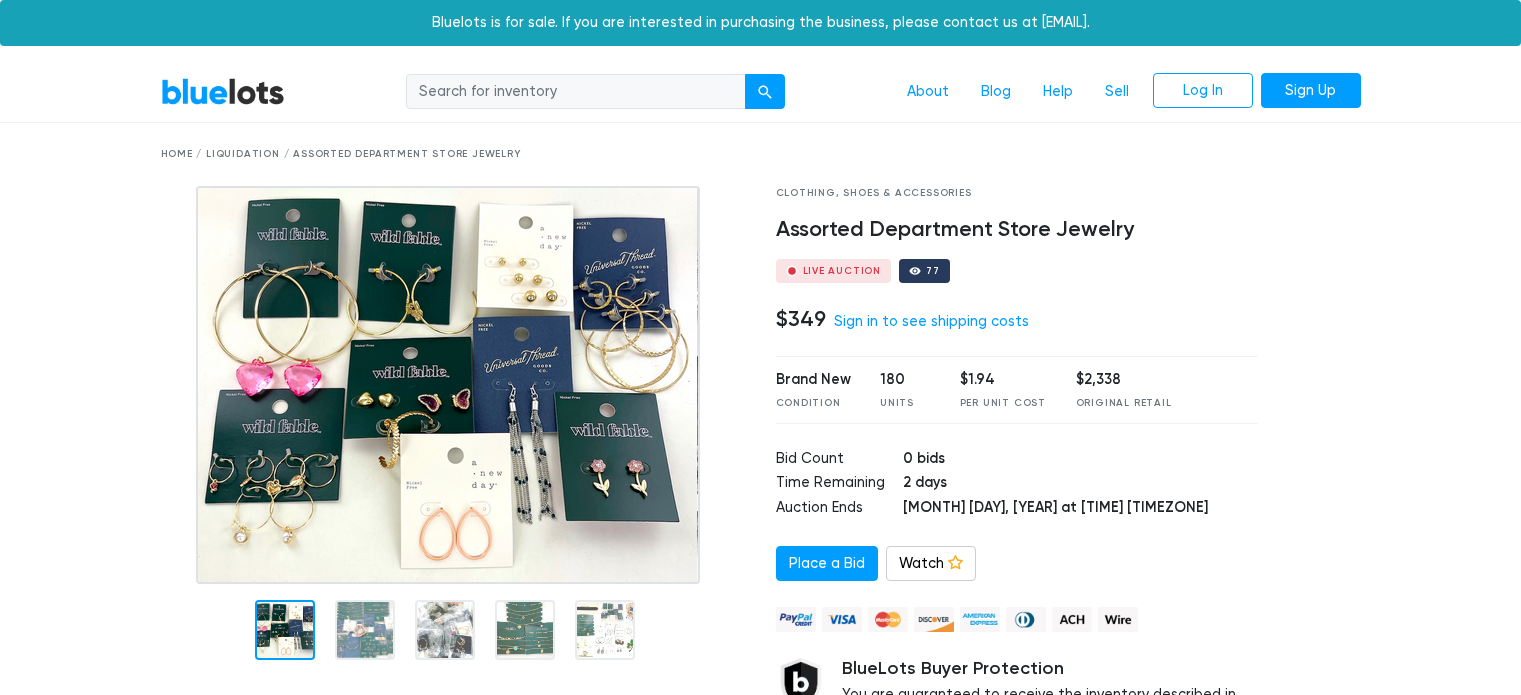 scroll, scrollTop: 0, scrollLeft: 0, axis: both 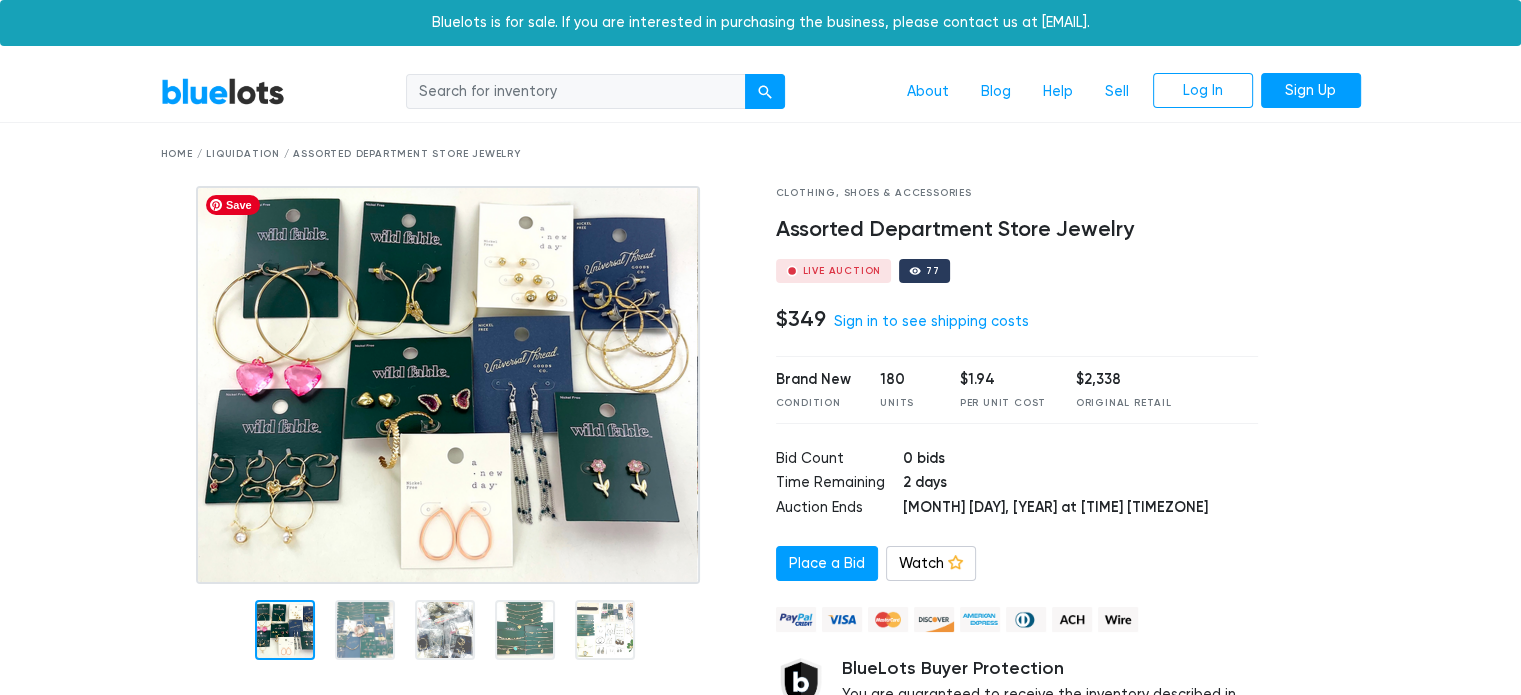click at bounding box center (448, 385) 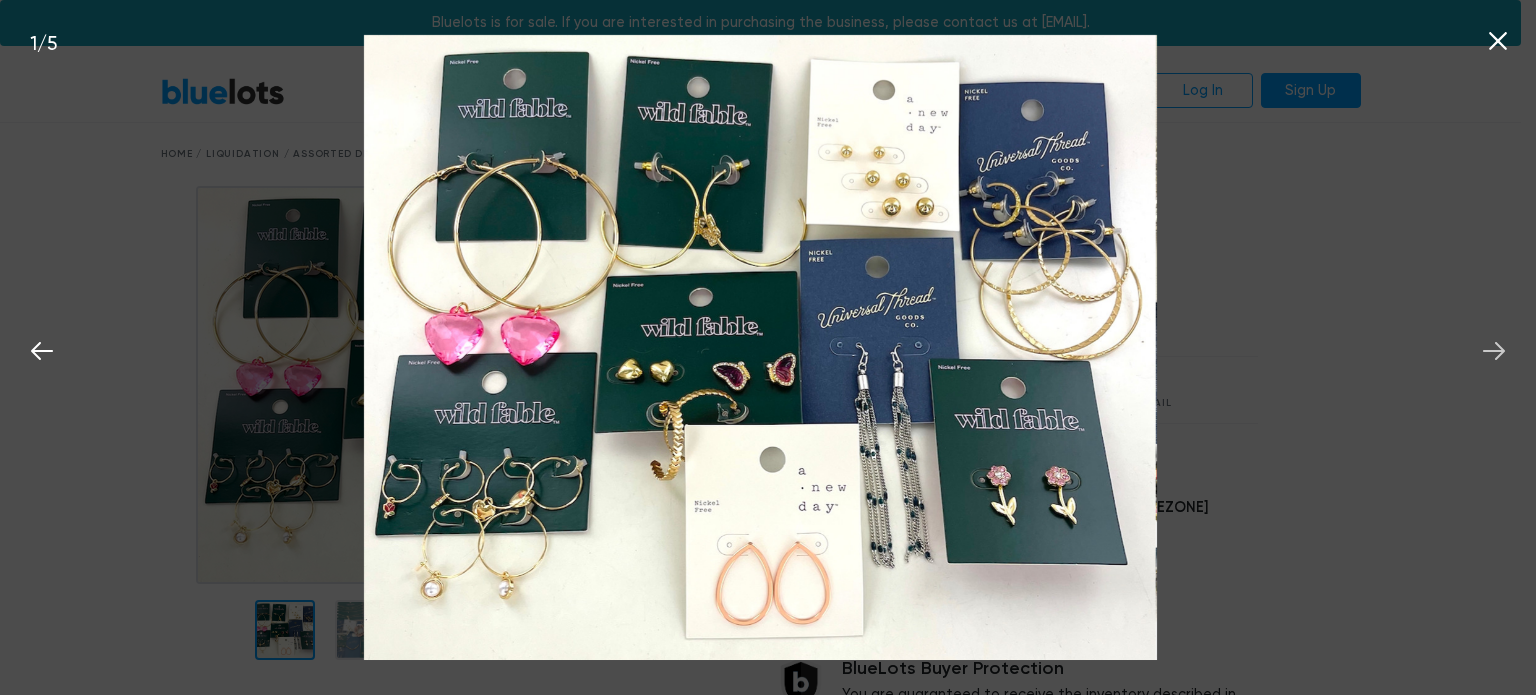 click 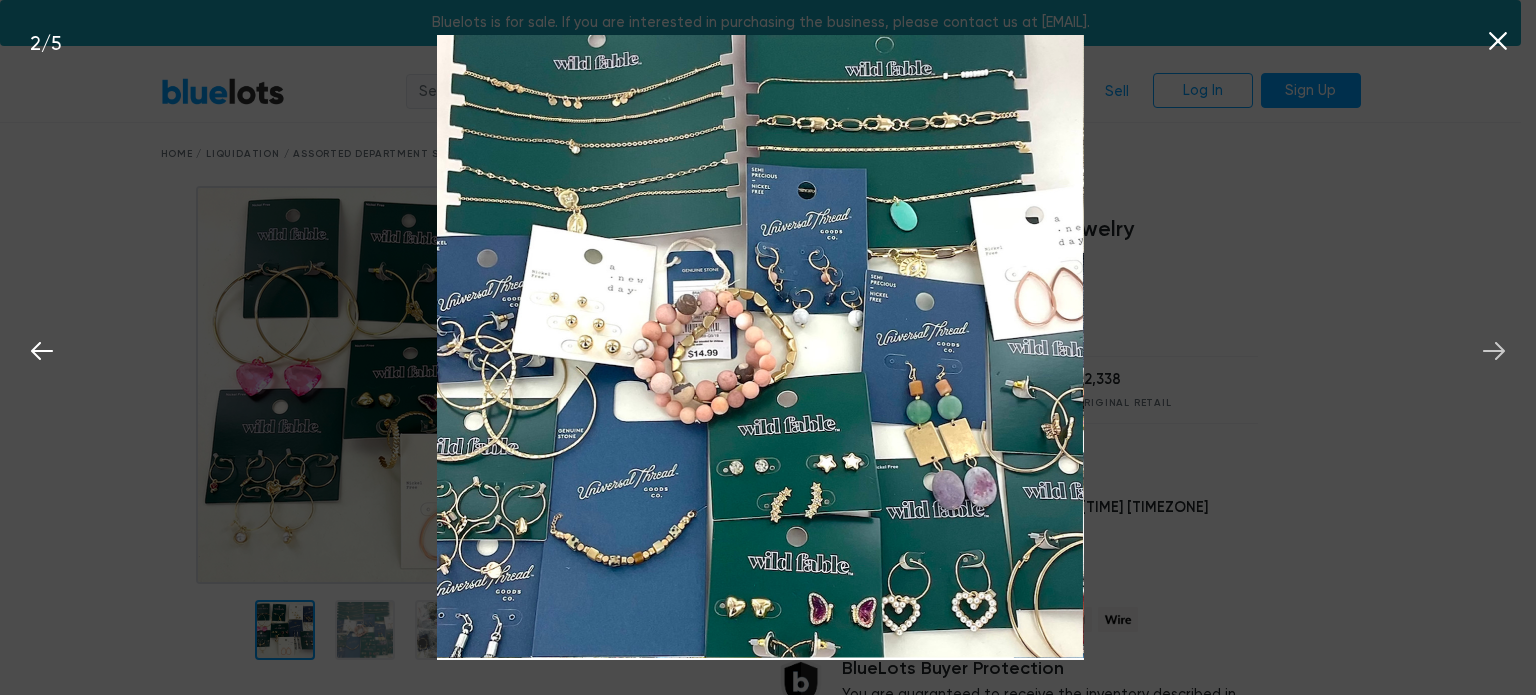 click 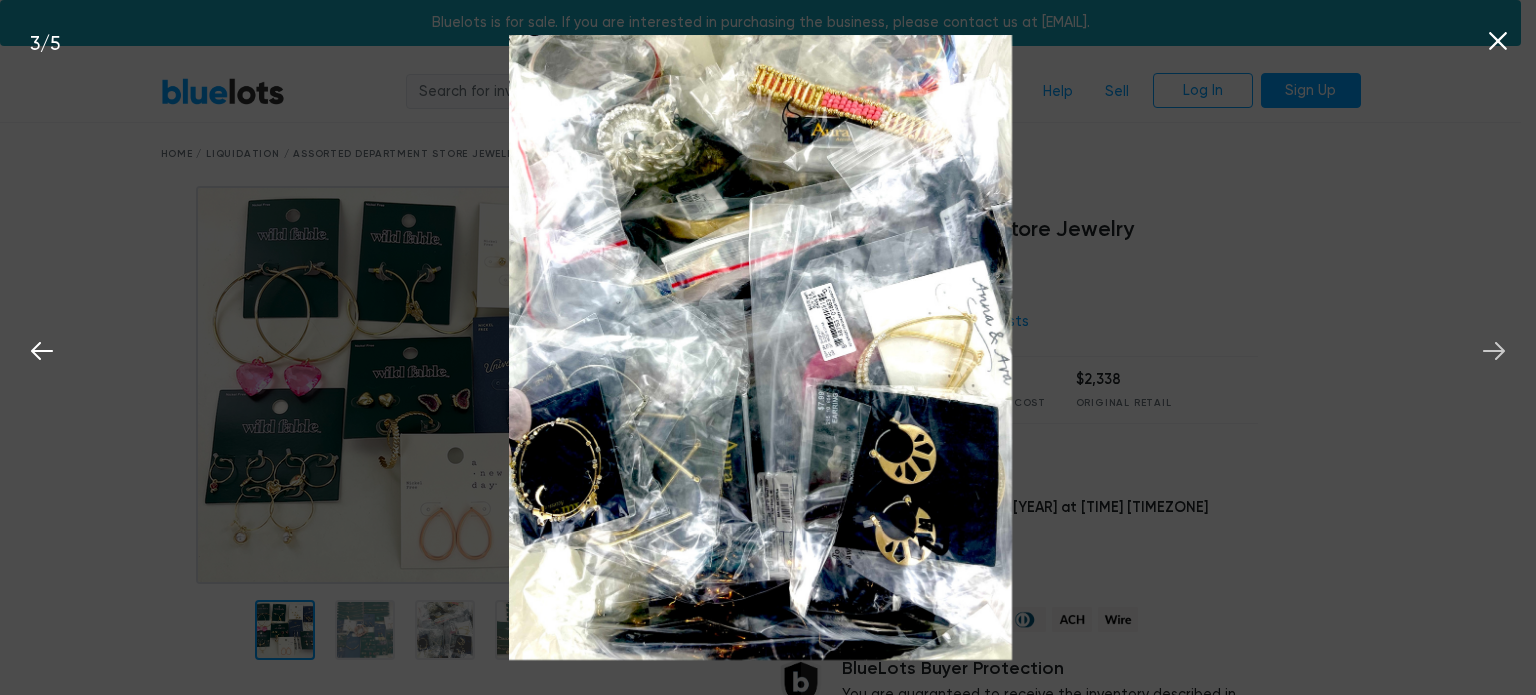 click 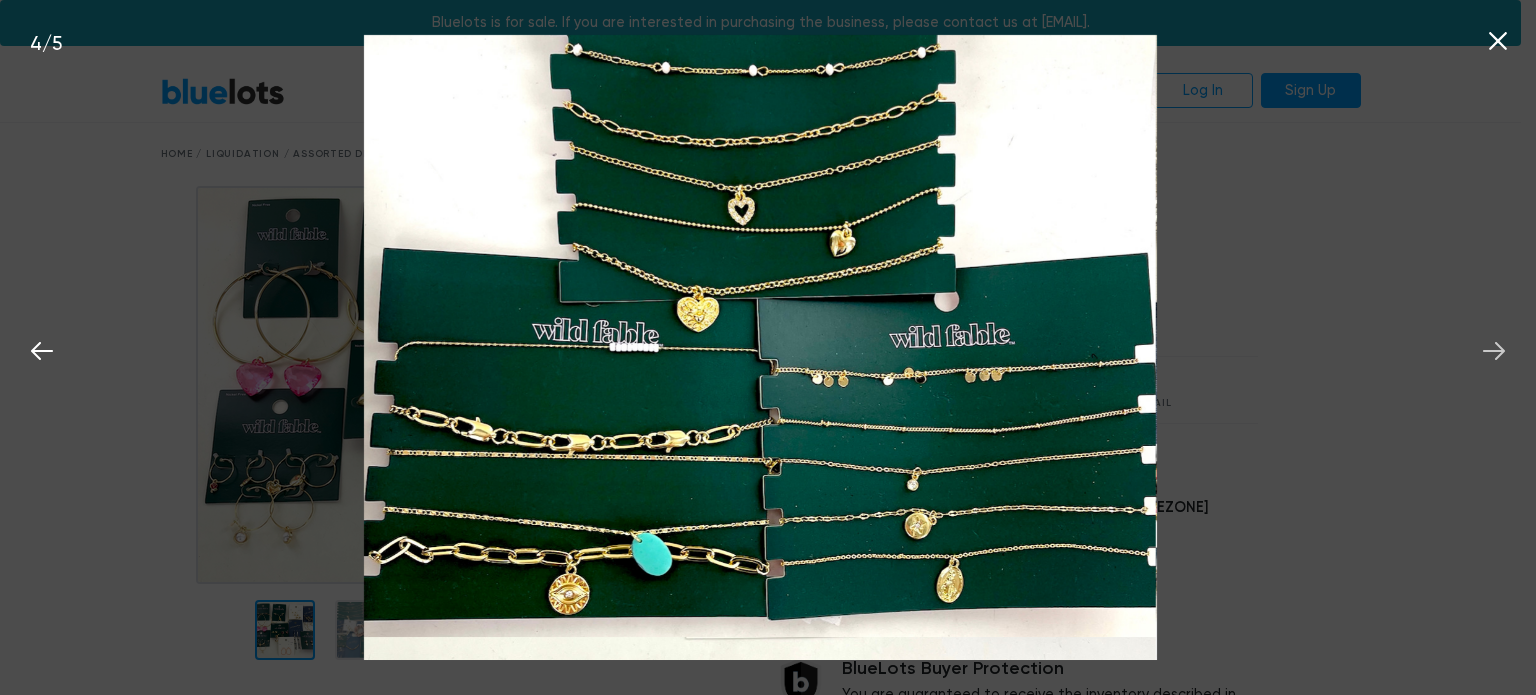 click 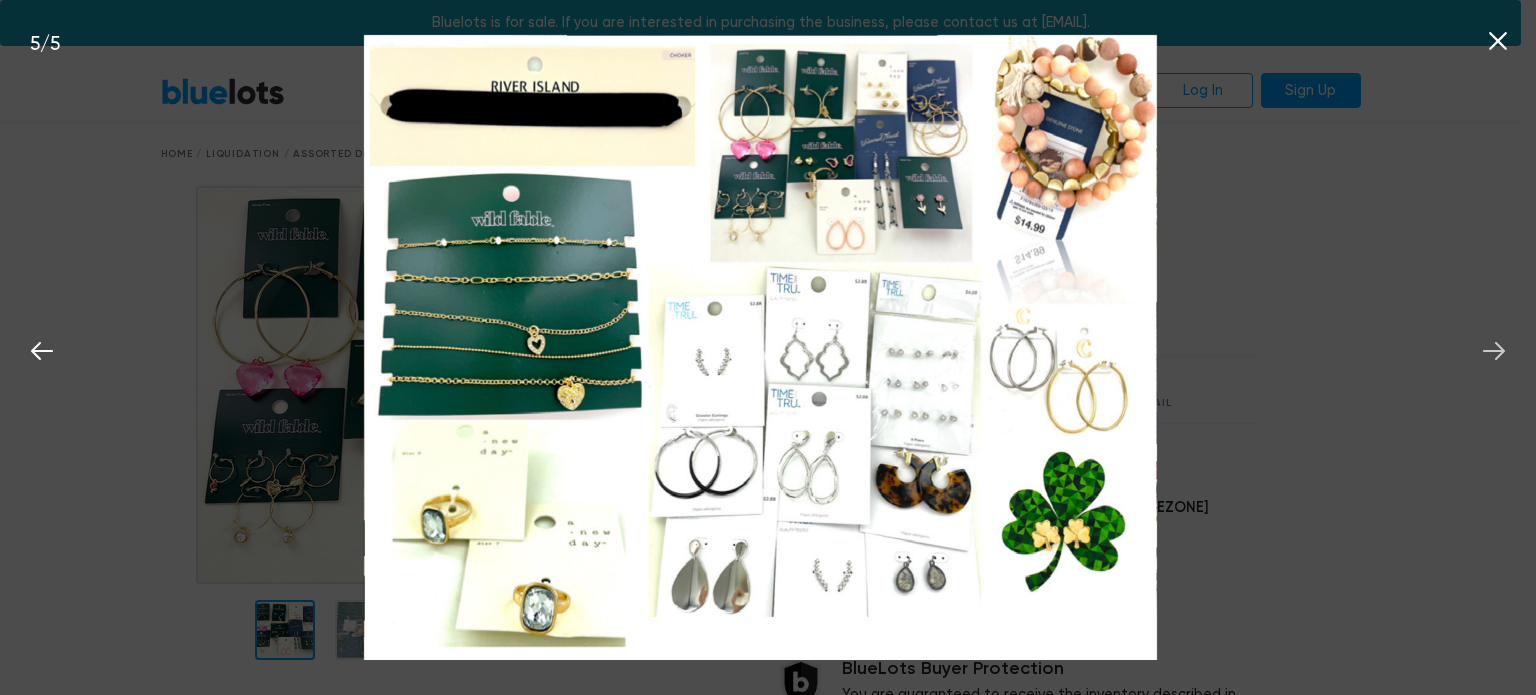 click 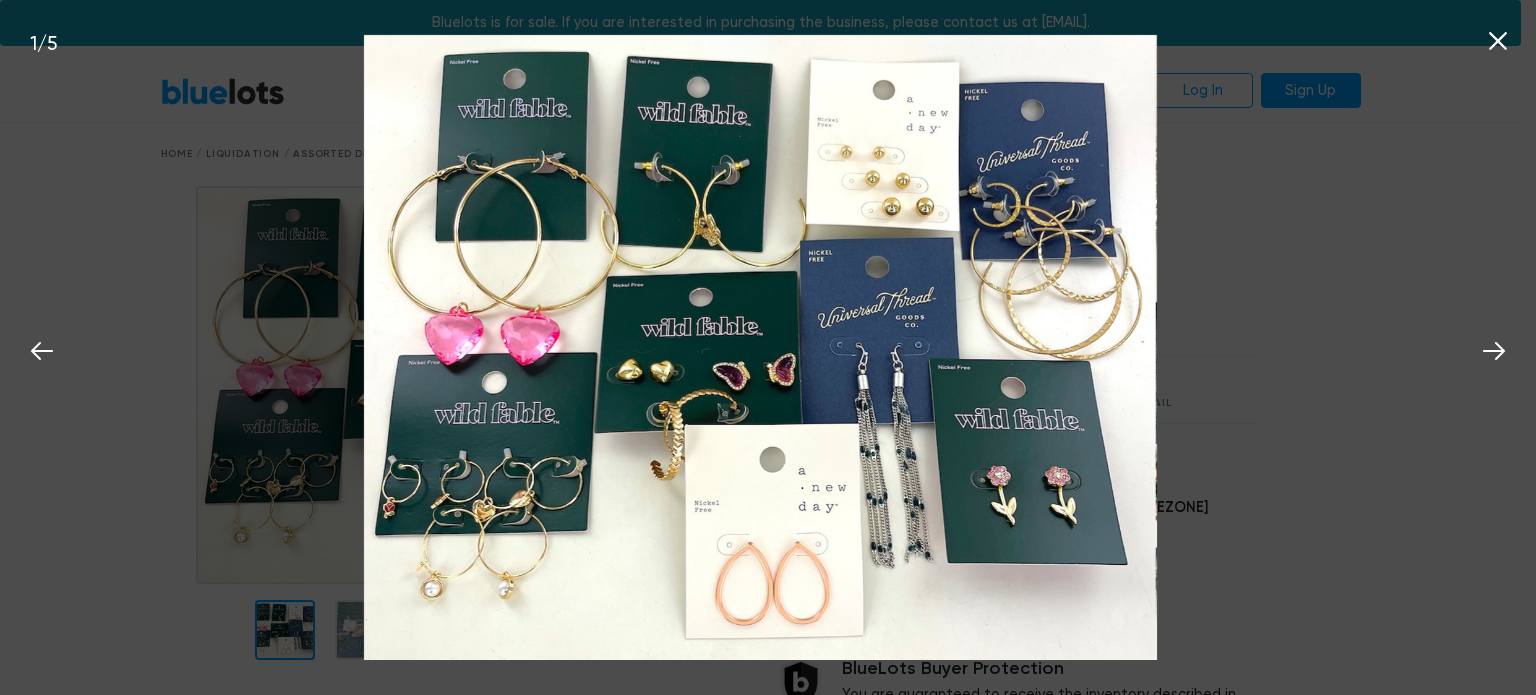 click 